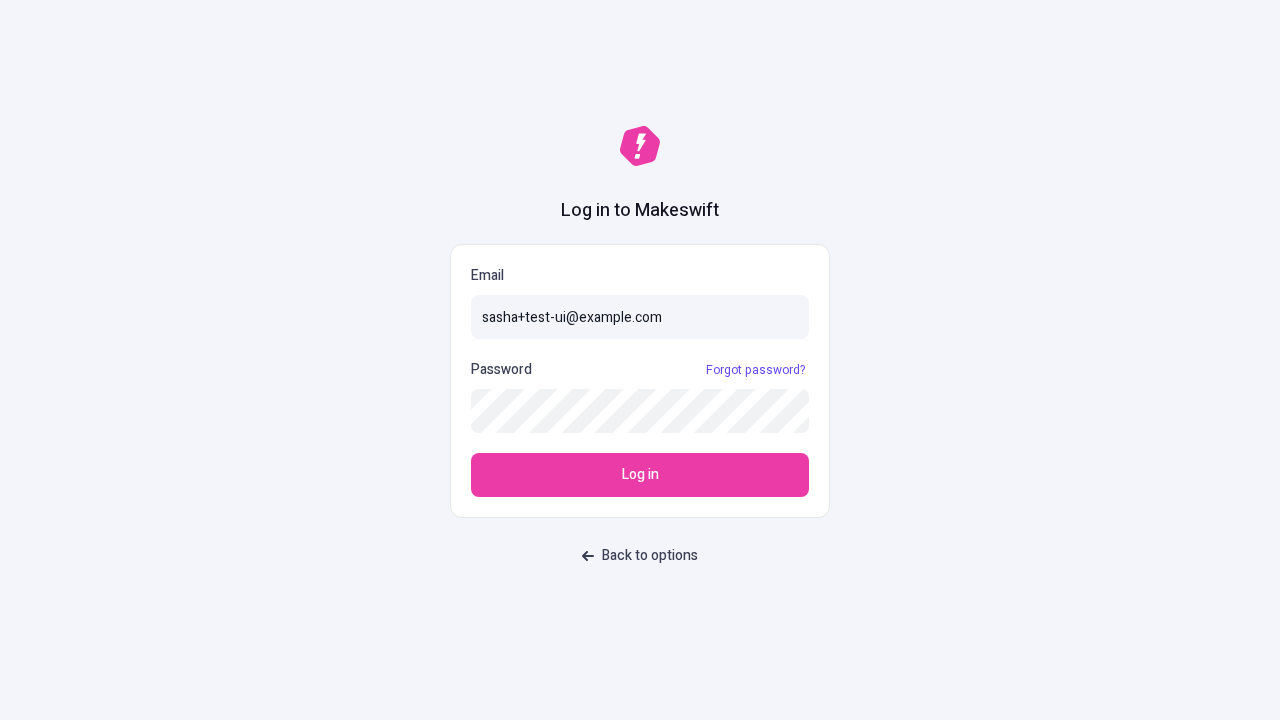 scroll, scrollTop: 0, scrollLeft: 0, axis: both 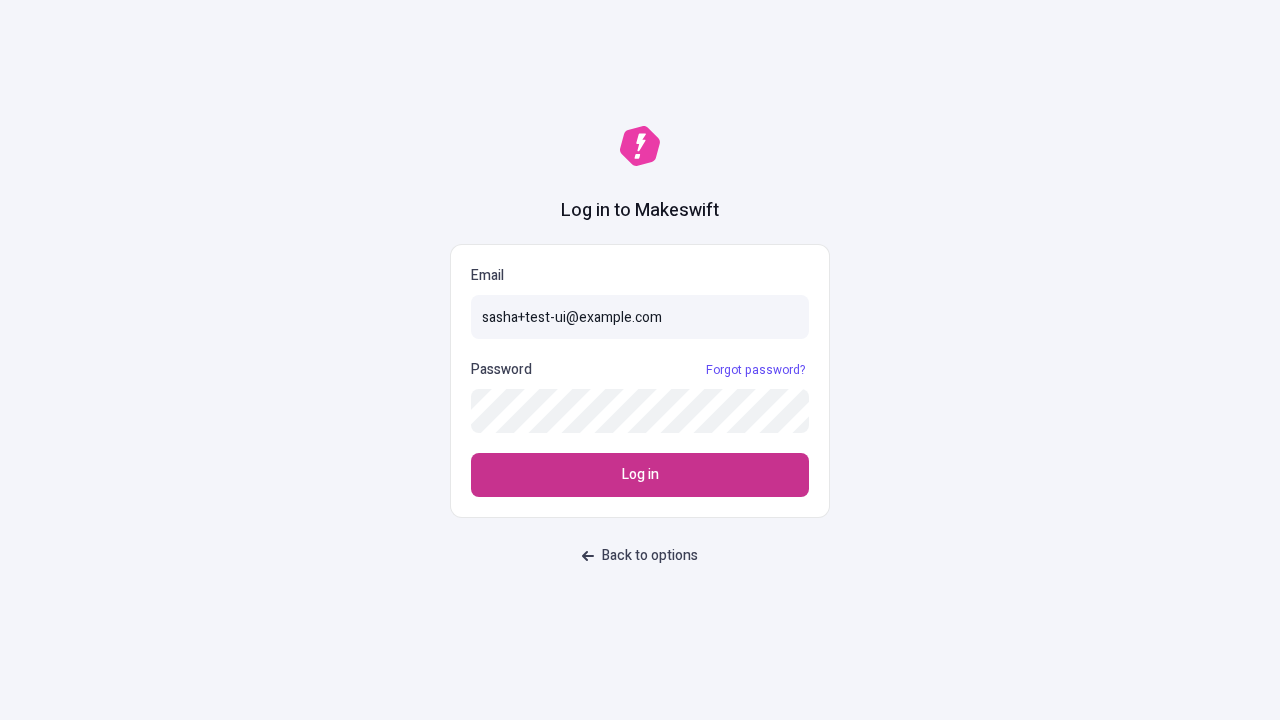 click on "Log in" at bounding box center (640, 475) 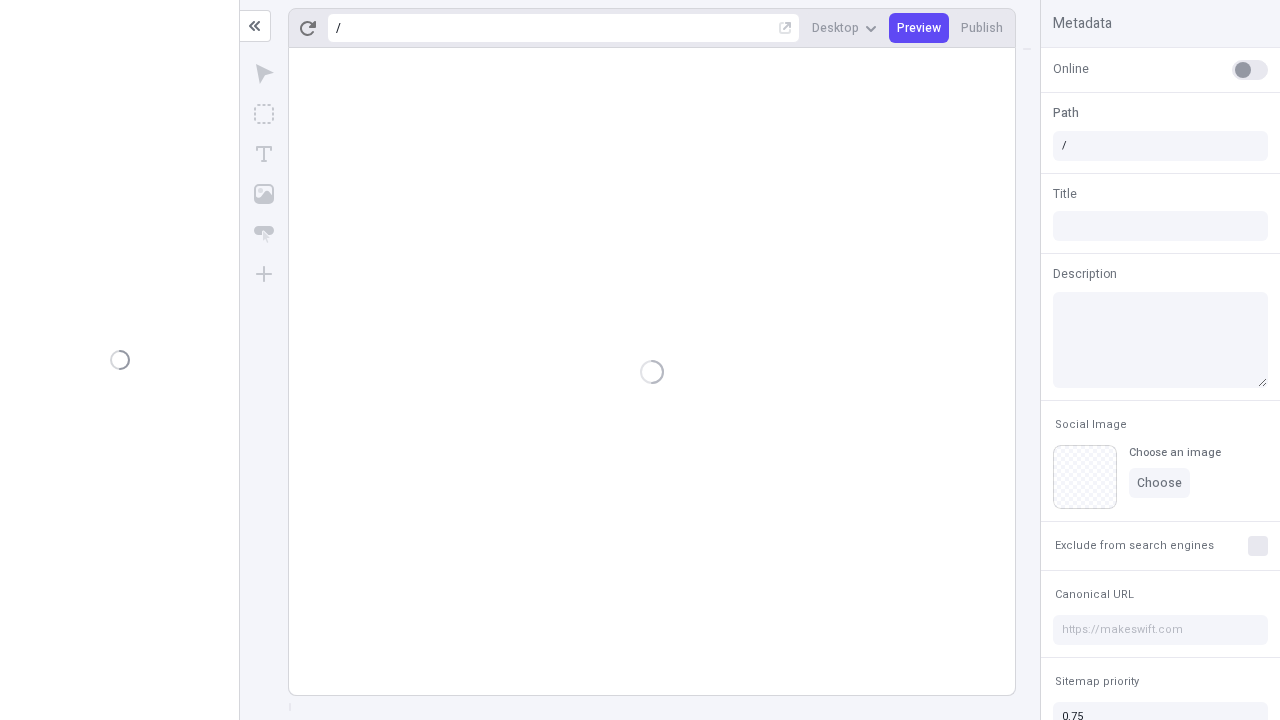 scroll, scrollTop: 0, scrollLeft: 0, axis: both 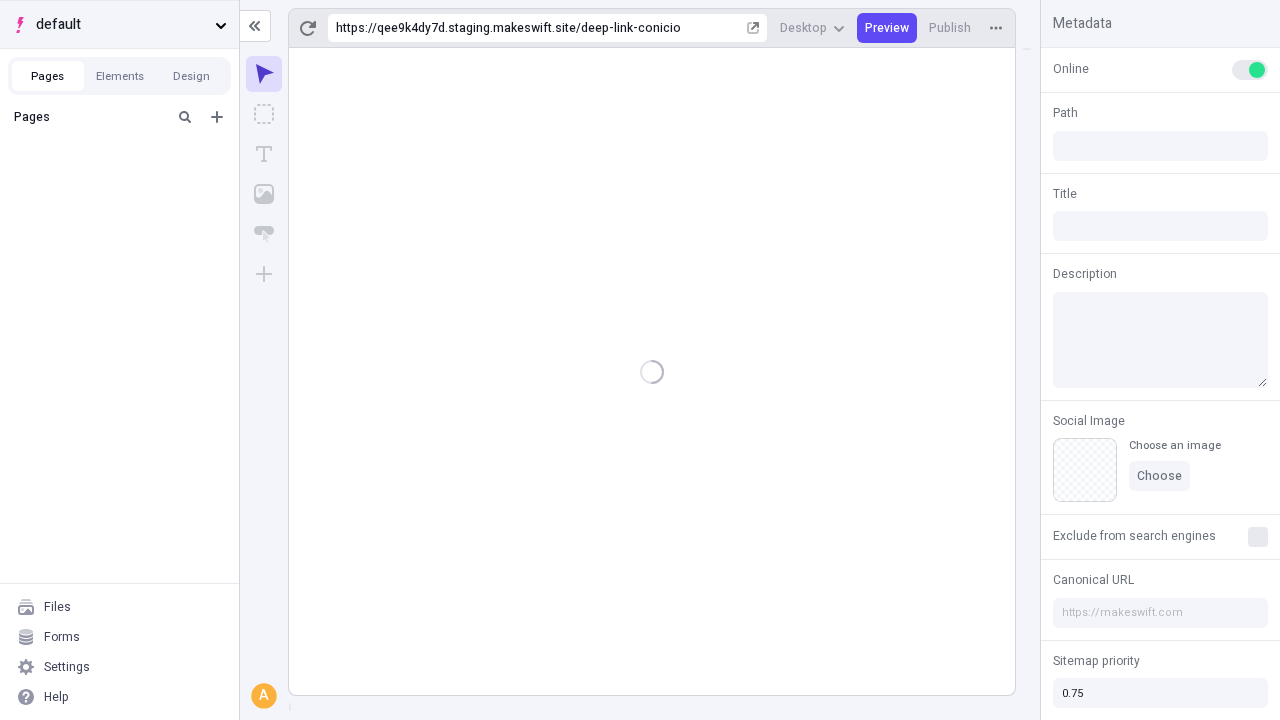 click on "default" at bounding box center (121, 25) 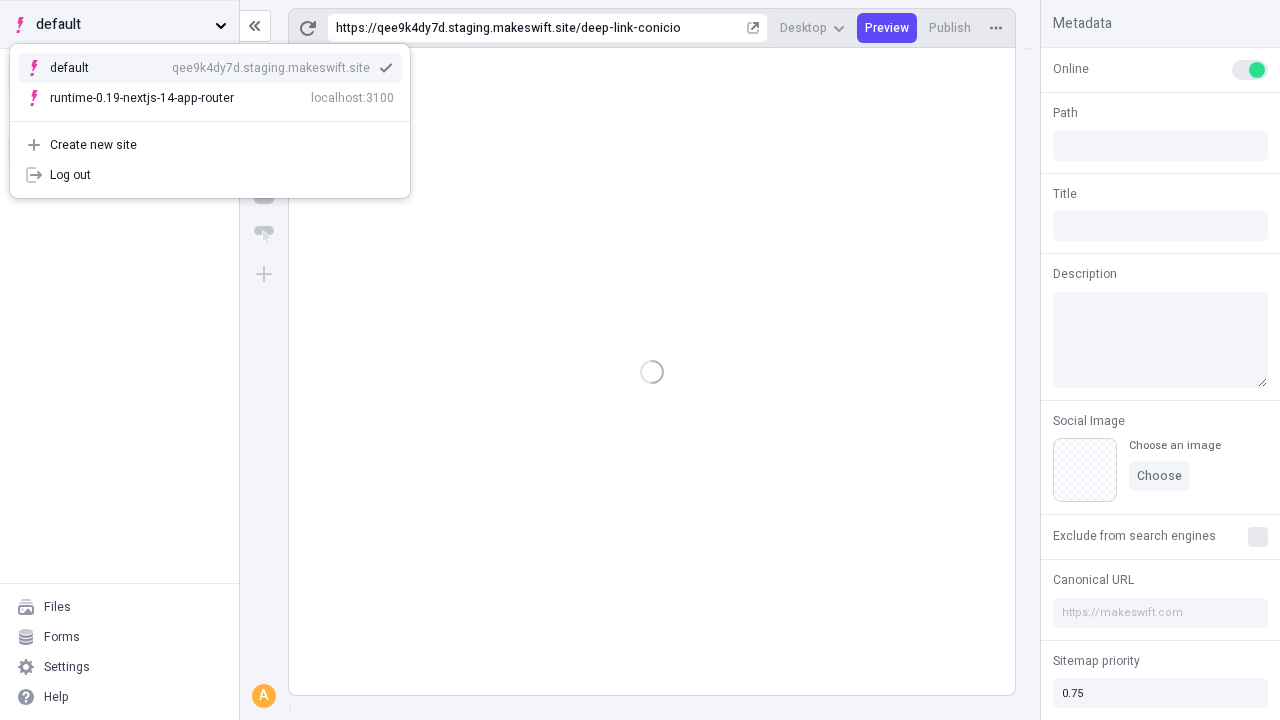 type on "/deep-link-conicio" 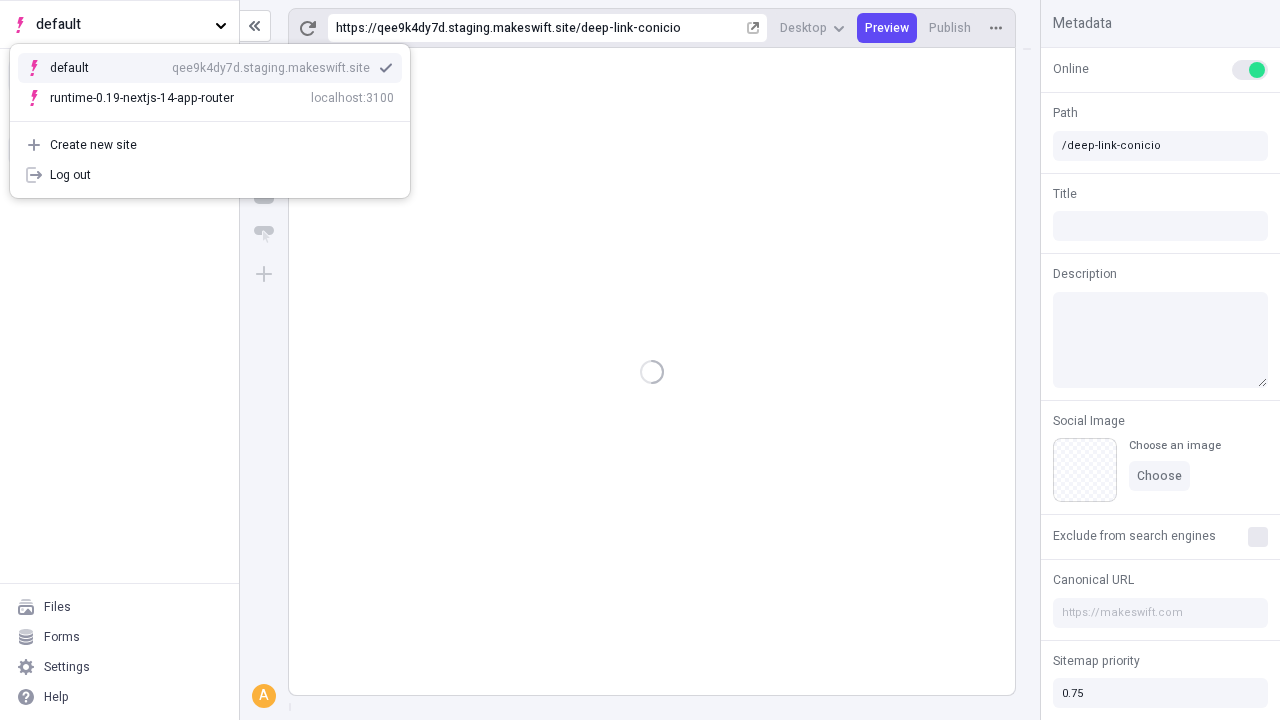 click on "qee9k4dy7d.staging.makeswift.site" at bounding box center (271, 68) 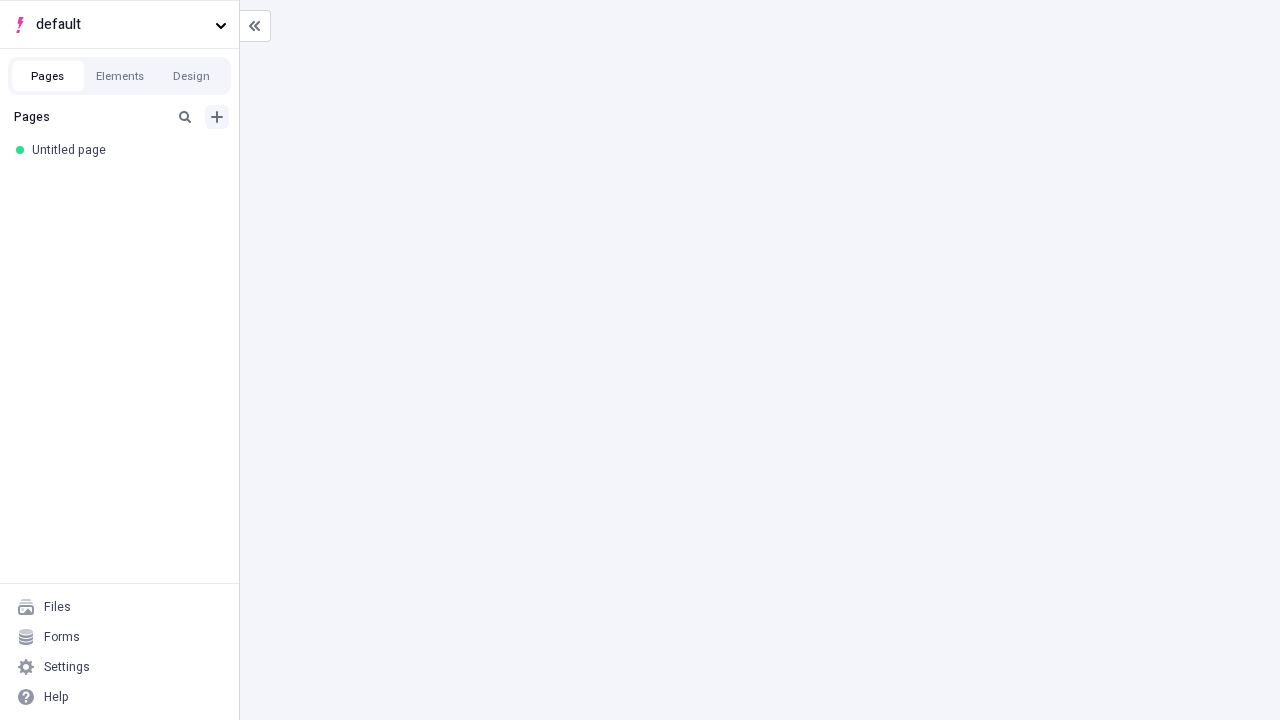click 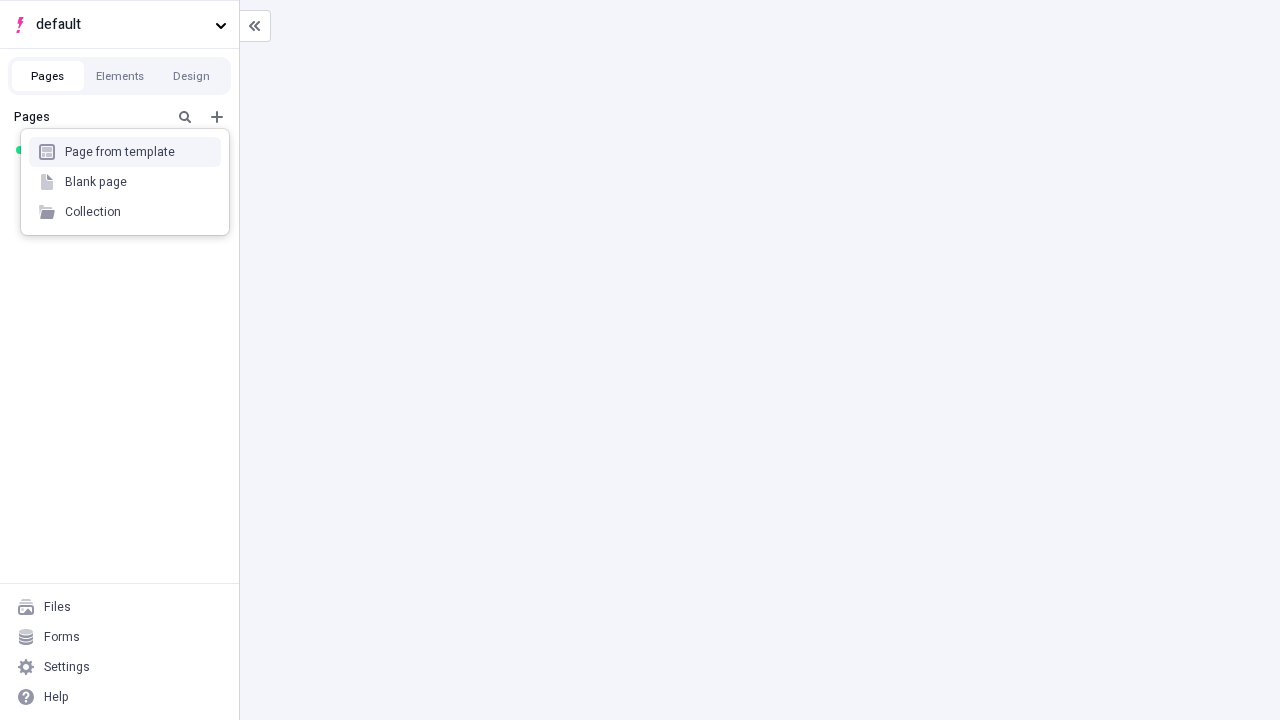 click on "Blank page" at bounding box center [125, 182] 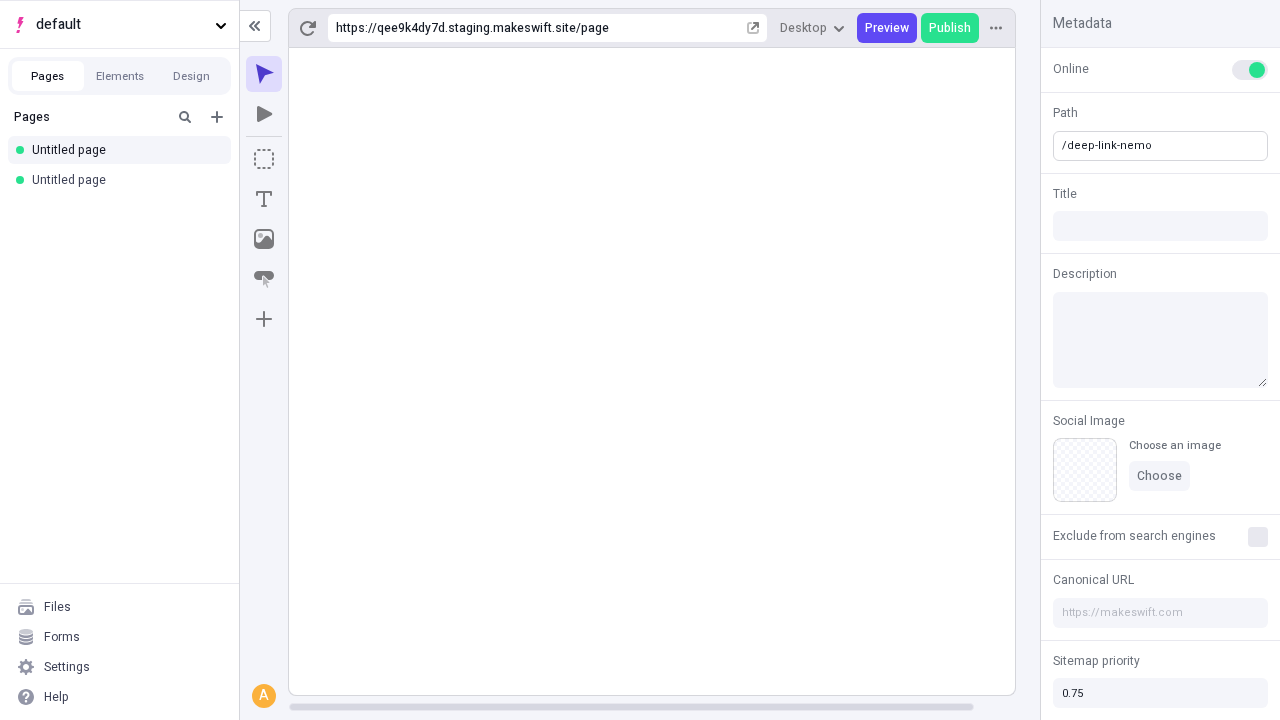 type on "/deep-link-nemo" 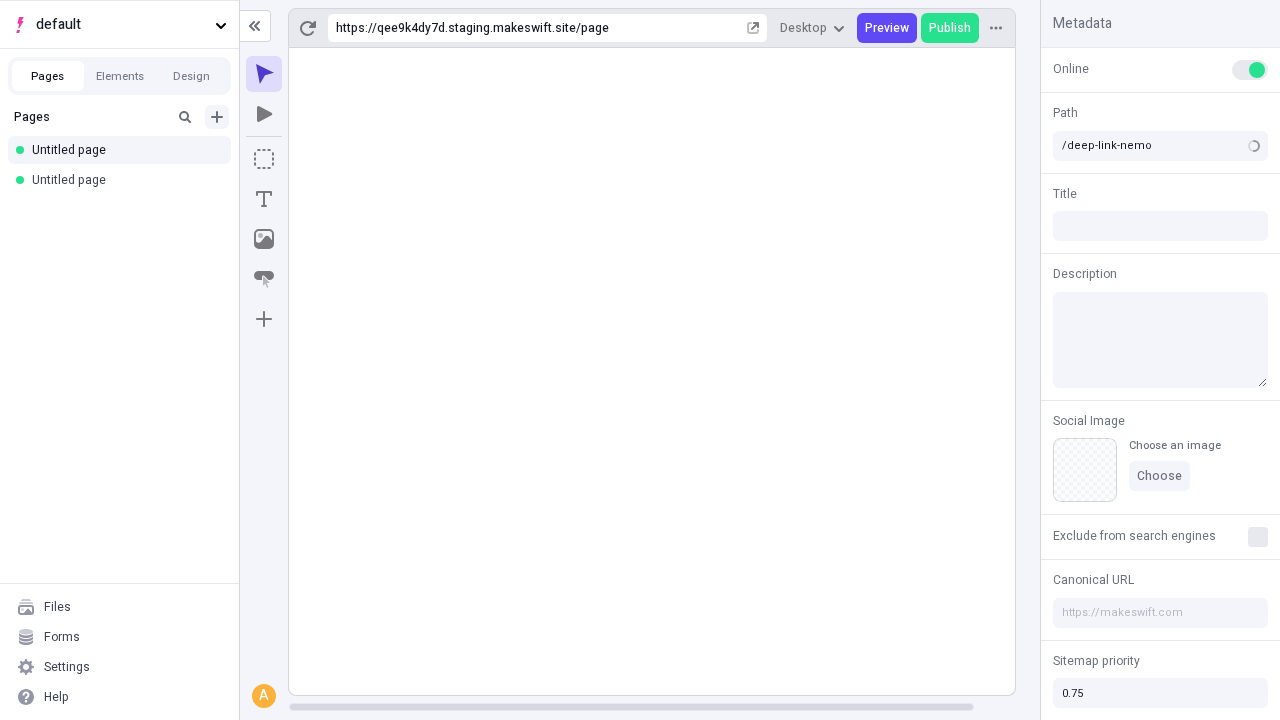click 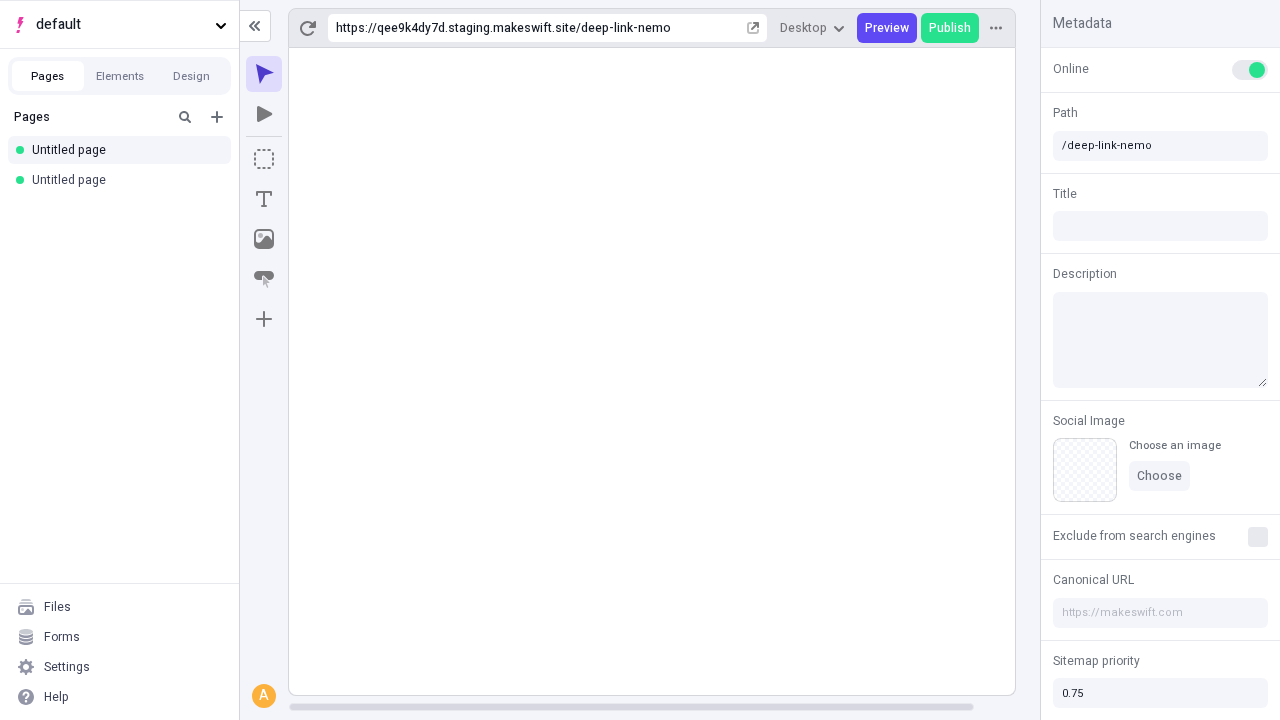 click on "Blank page" at bounding box center [125, 185] 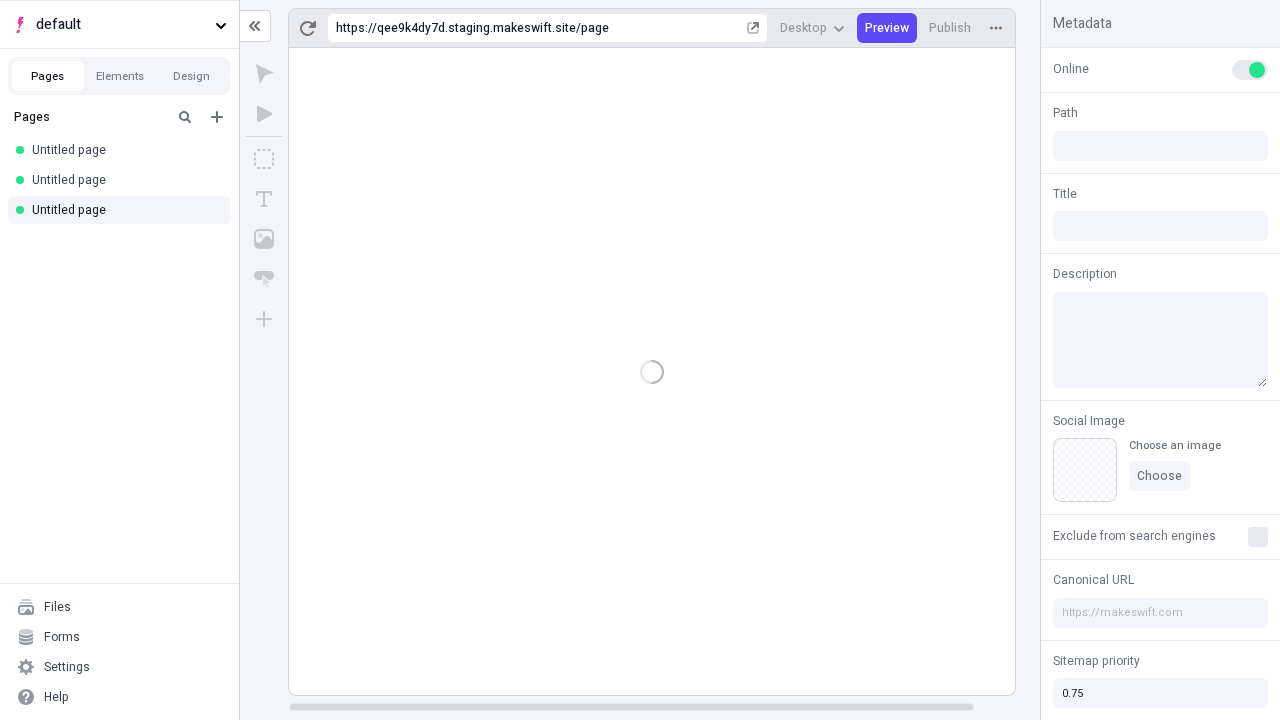 type on "/page" 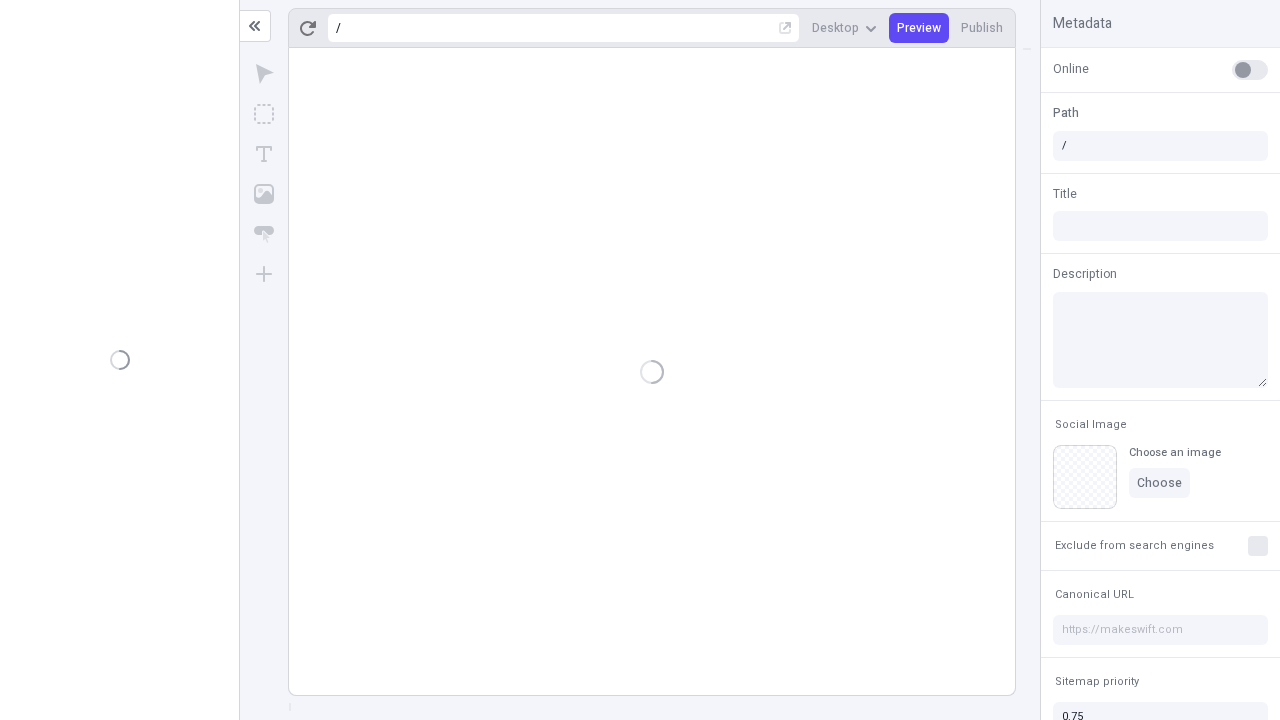 scroll, scrollTop: 0, scrollLeft: 0, axis: both 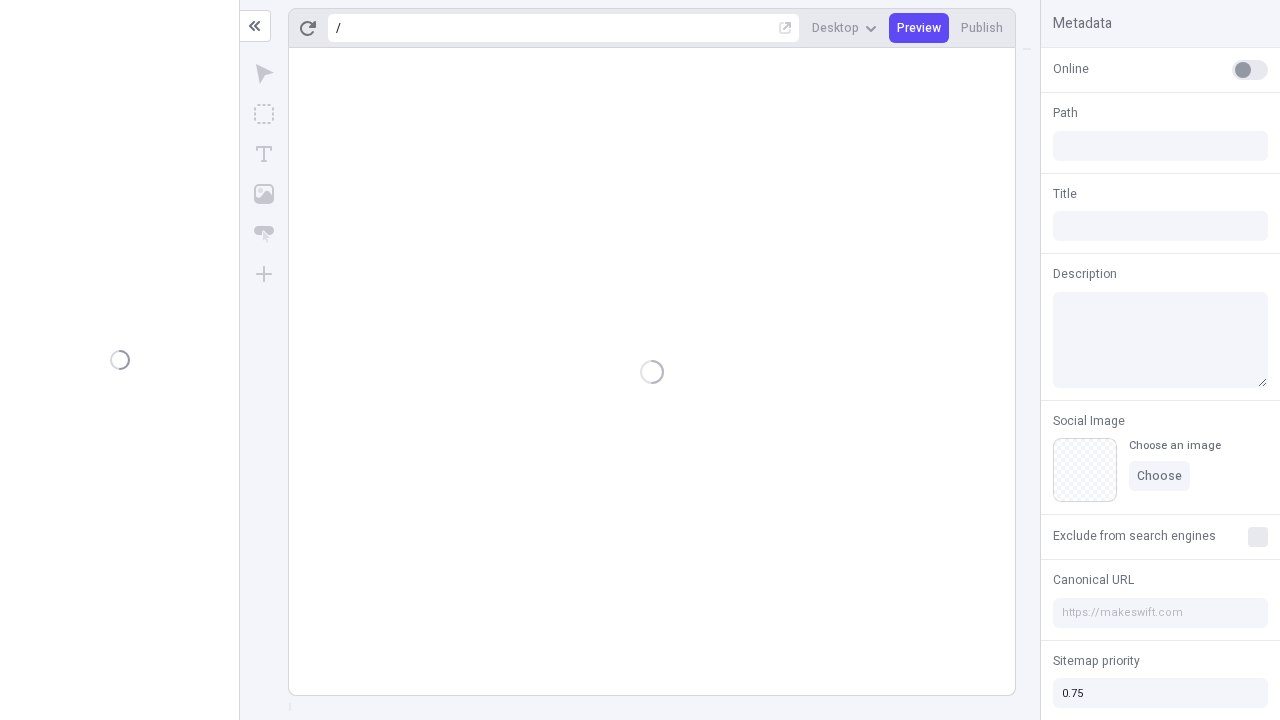 type on "/deep-link-nemo" 